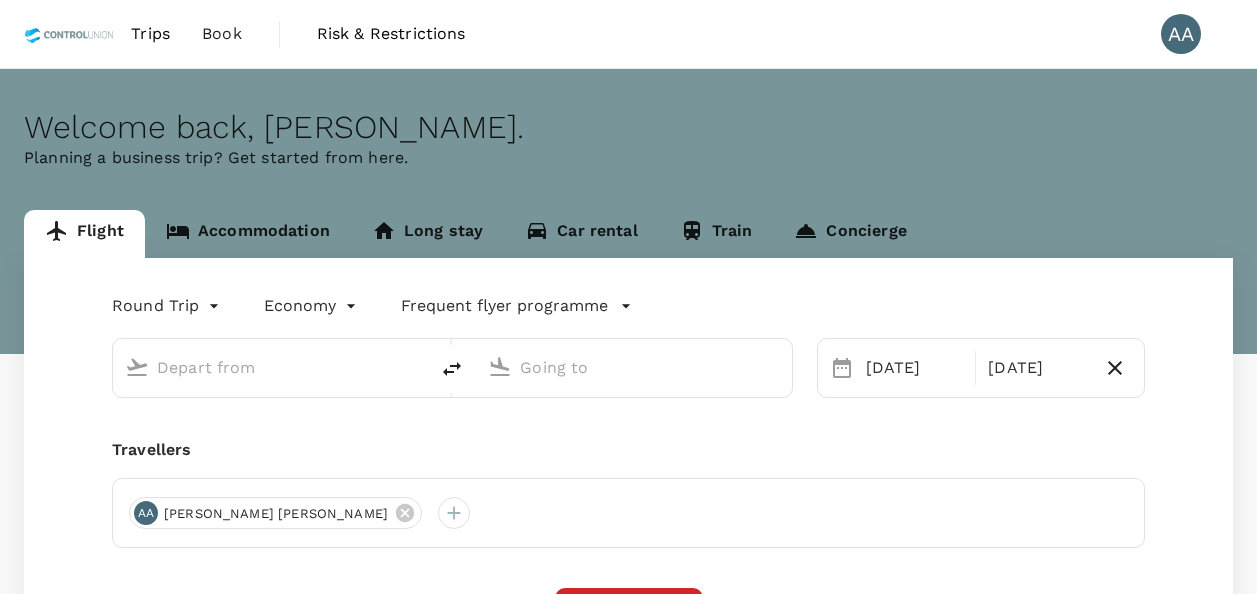 scroll, scrollTop: 0, scrollLeft: 0, axis: both 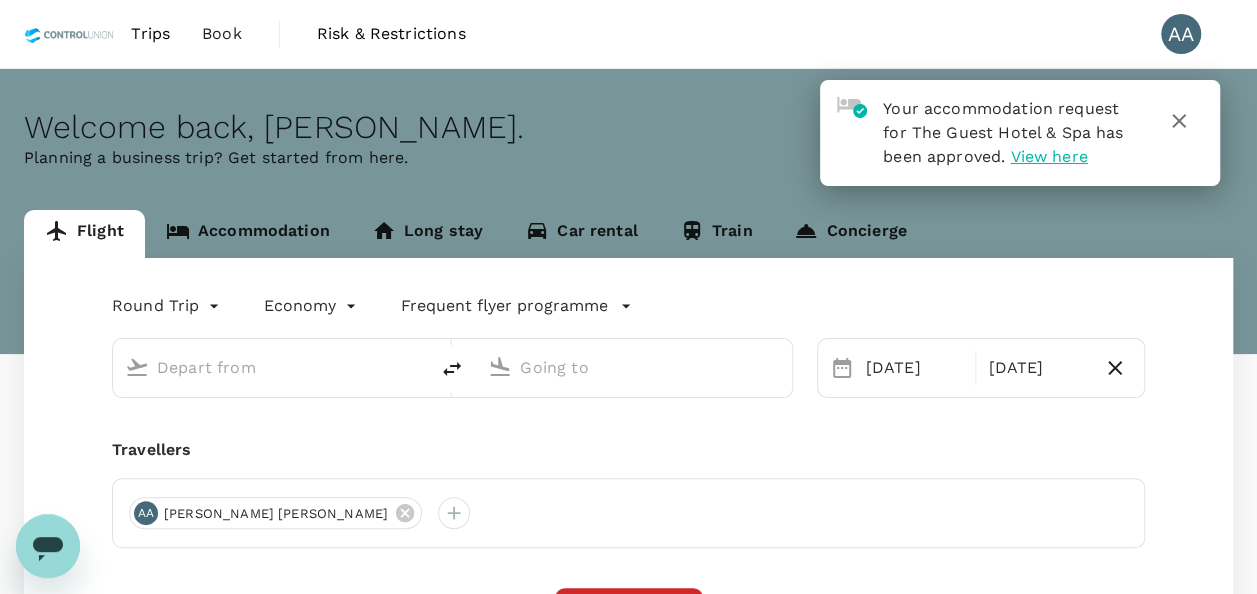 type on "Soekarno-Hatta Intl (CGK)" 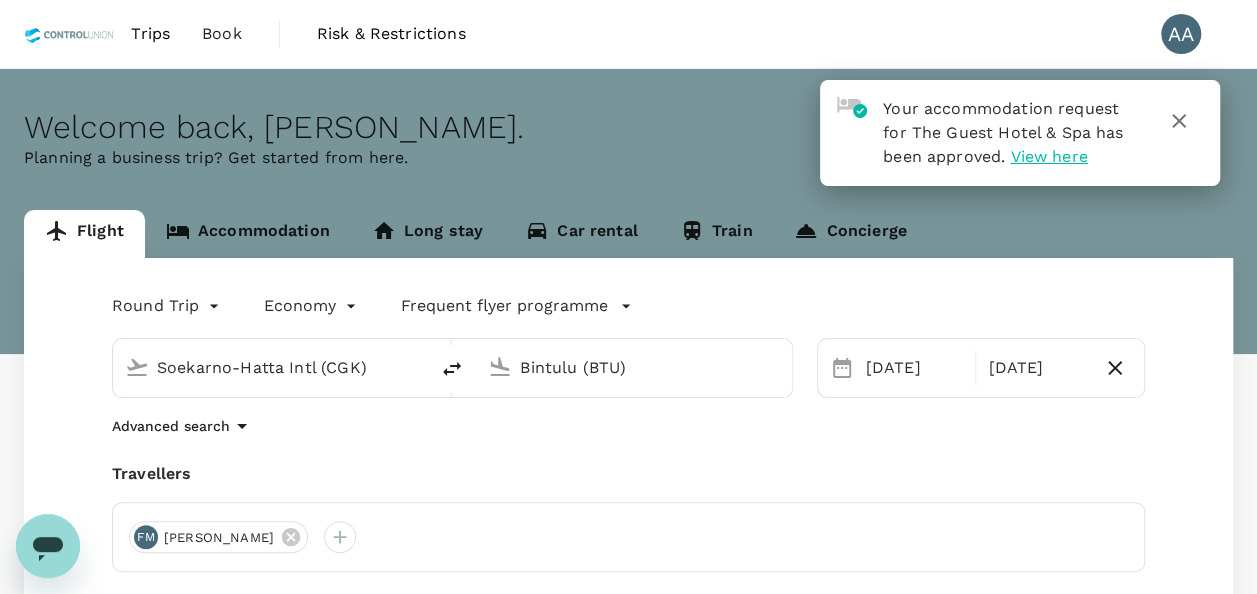 drag, startPoint x: 379, startPoint y: 359, endPoint x: -4, endPoint y: 360, distance: 383.0013 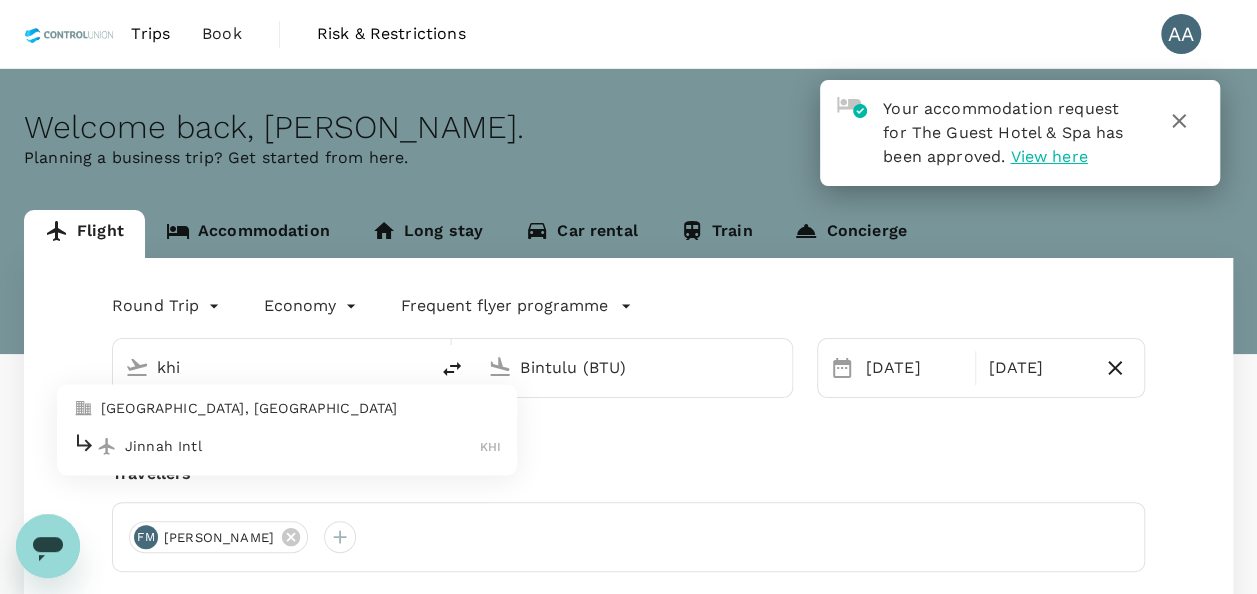 click on "[GEOGRAPHIC_DATA], [GEOGRAPHIC_DATA]" at bounding box center [301, 409] 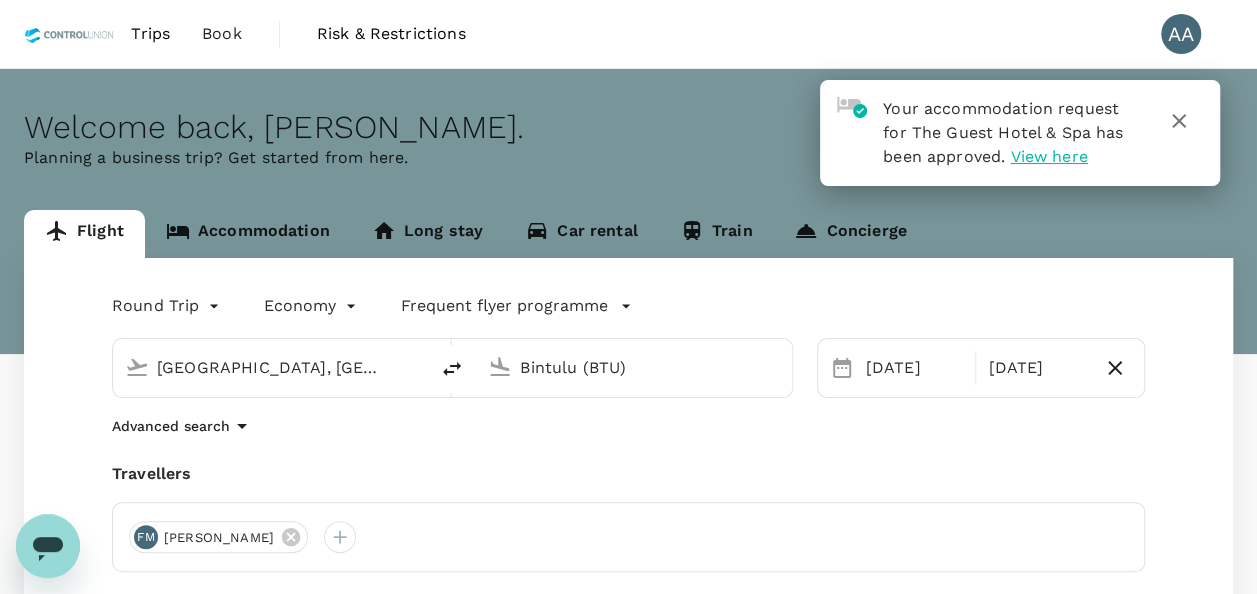 drag, startPoint x: 682, startPoint y: 370, endPoint x: 418, endPoint y: 368, distance: 264.00757 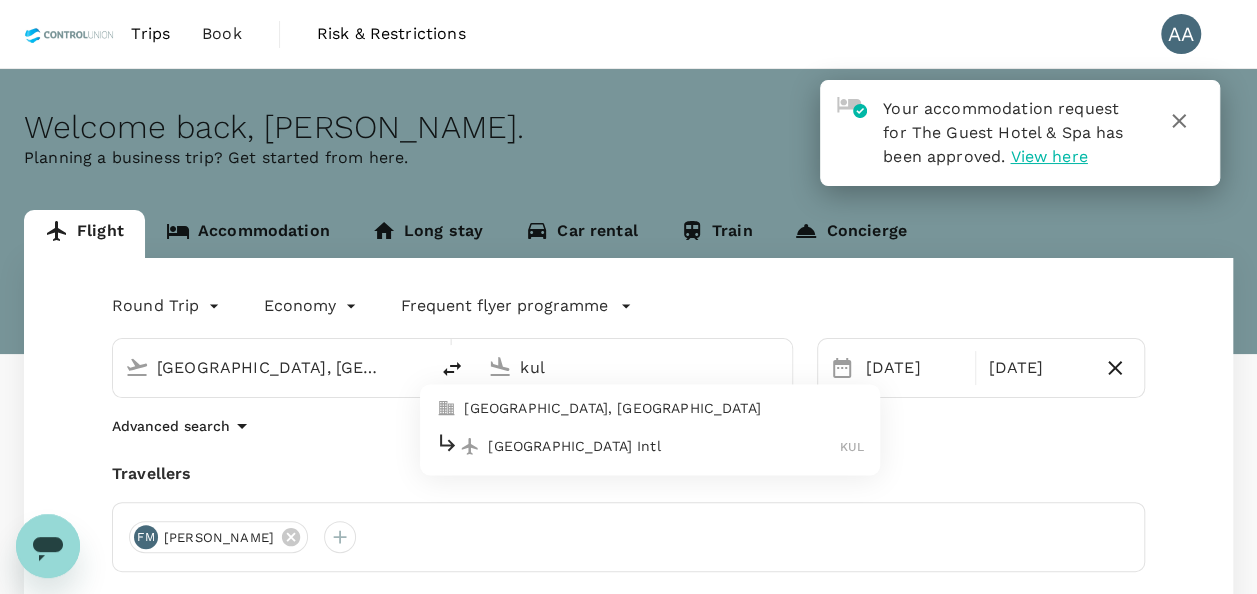 click on "[GEOGRAPHIC_DATA], [GEOGRAPHIC_DATA]" at bounding box center (664, 409) 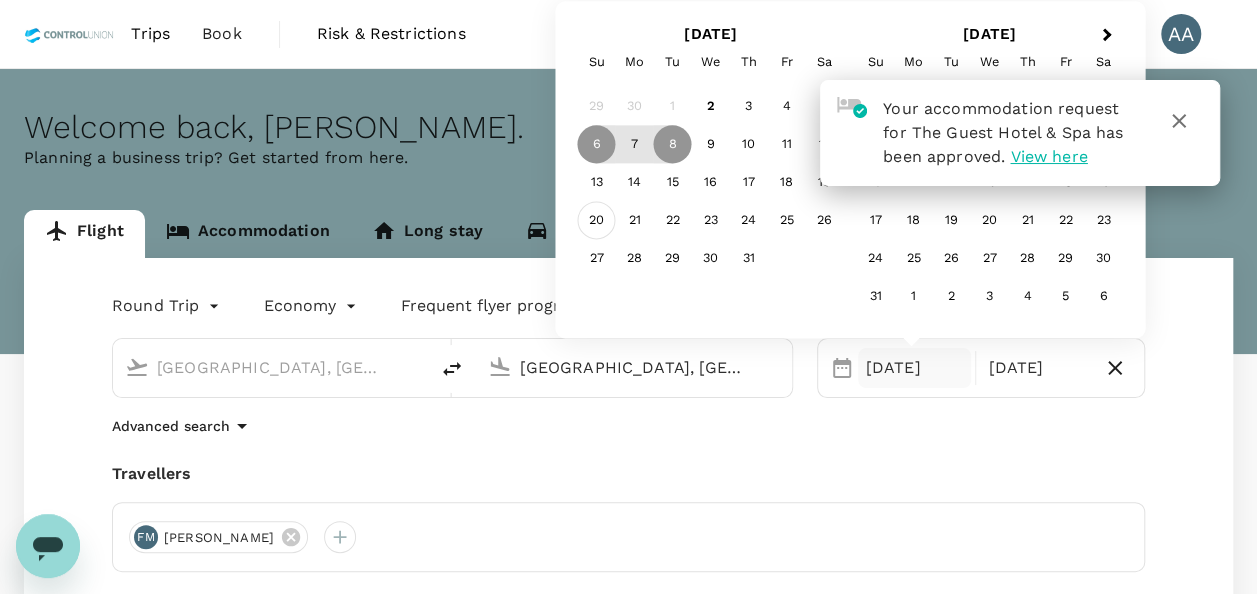 type on "[GEOGRAPHIC_DATA], [GEOGRAPHIC_DATA] (any)" 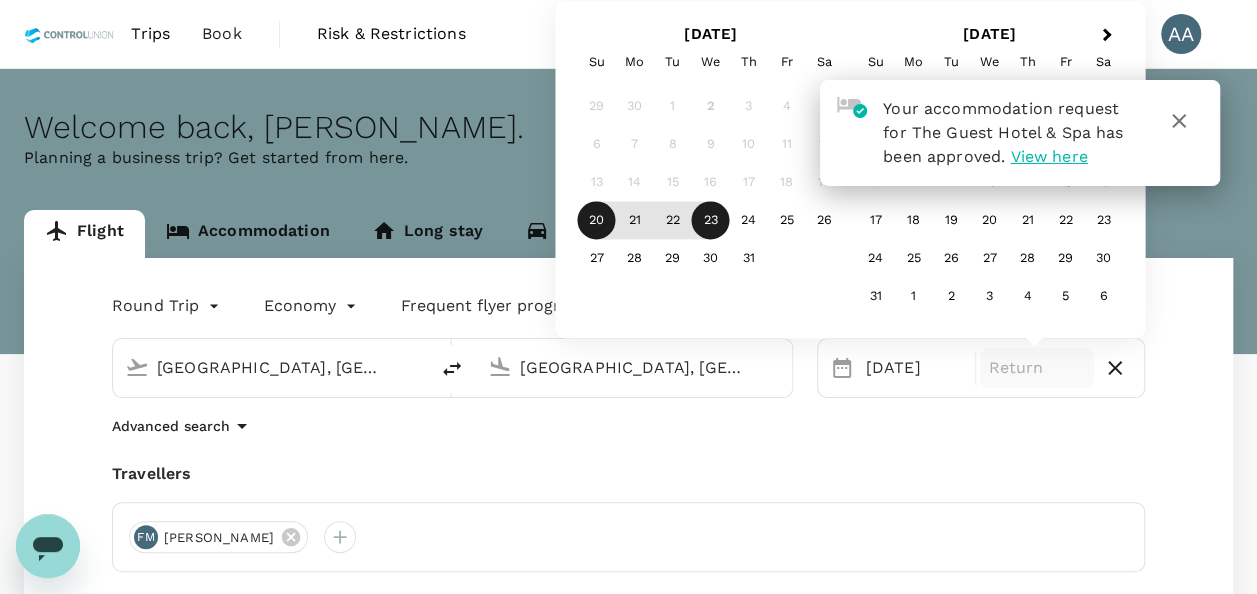 click on "23" at bounding box center [711, 221] 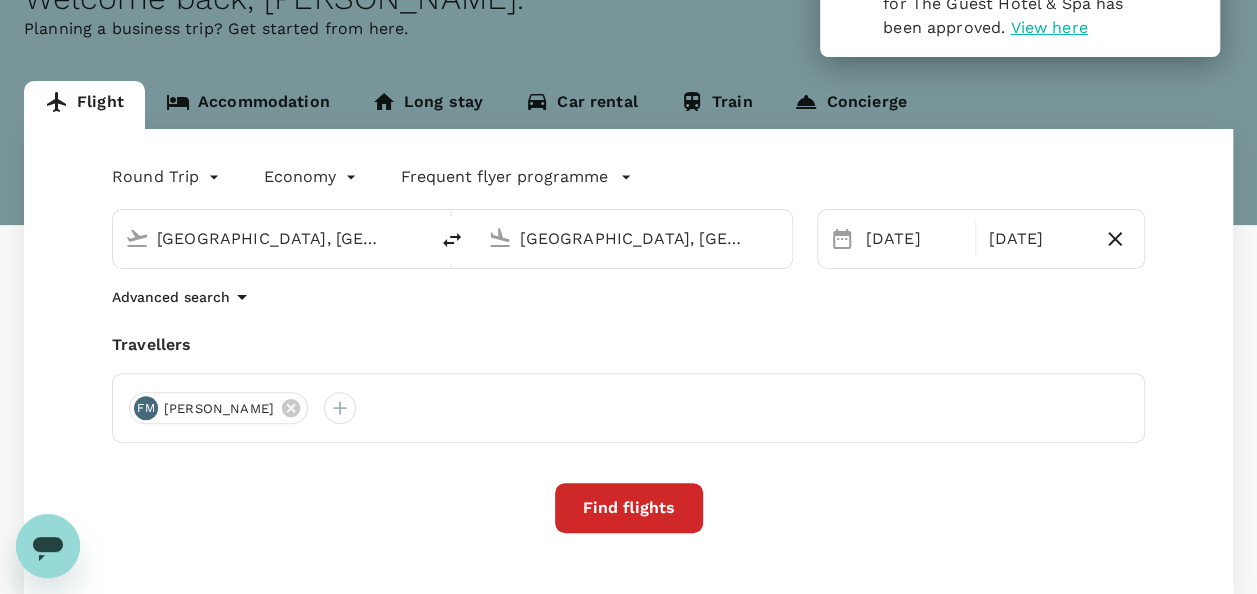 scroll, scrollTop: 264, scrollLeft: 0, axis: vertical 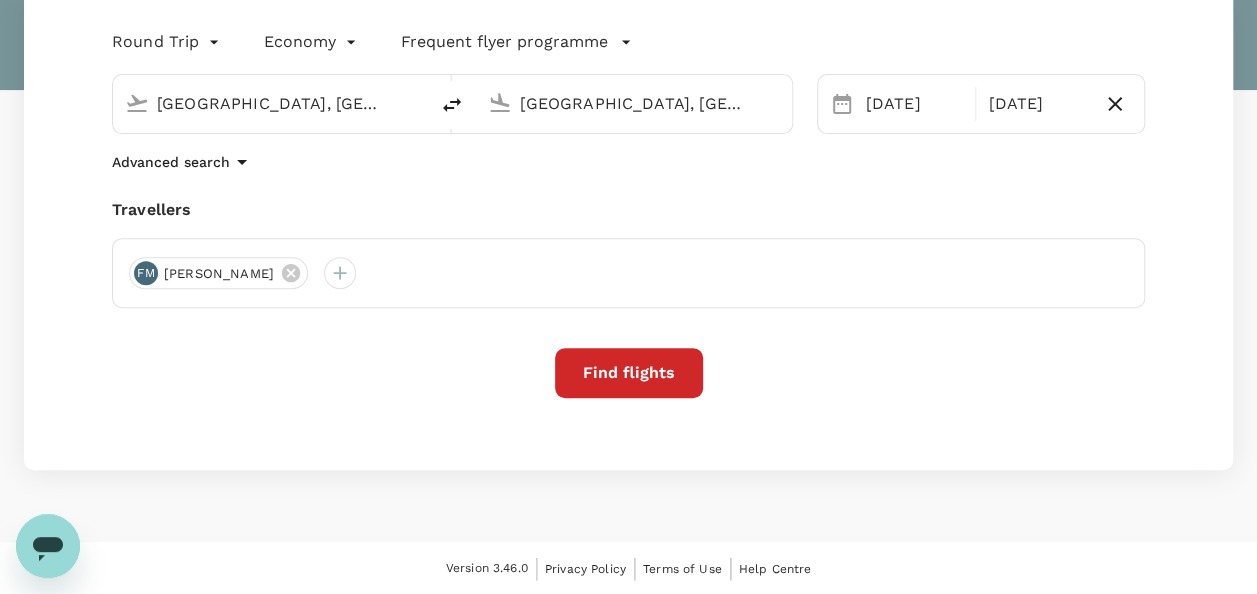 click on "Find flights" at bounding box center [629, 373] 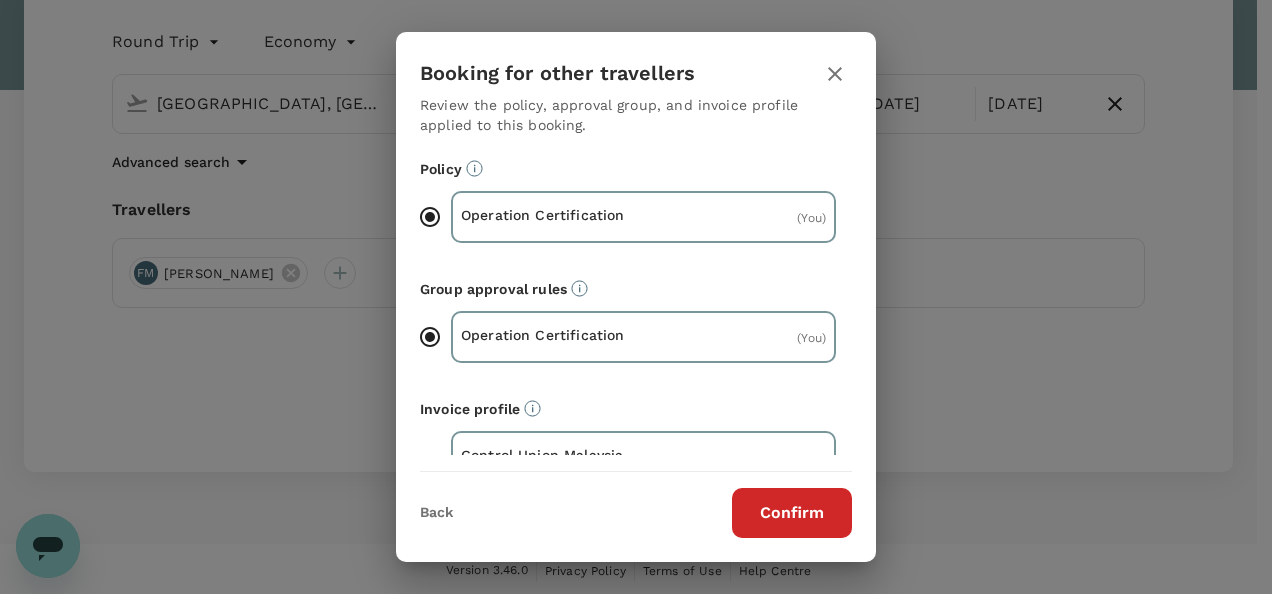 click on "Confirm" at bounding box center (792, 513) 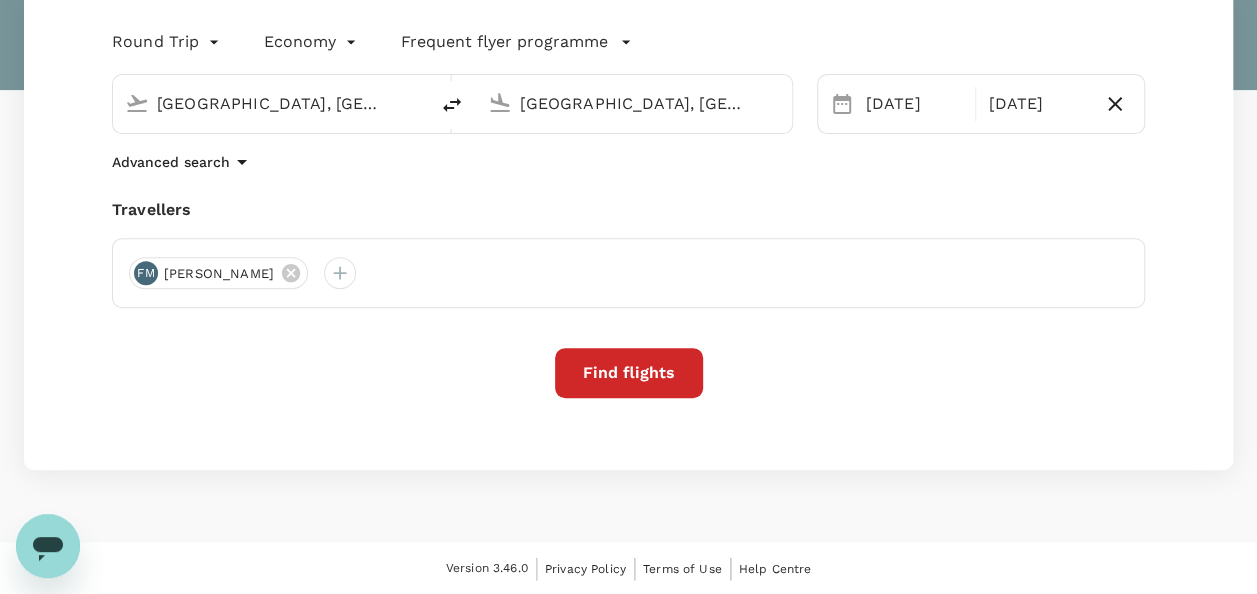 click on "Find flights" at bounding box center [629, 373] 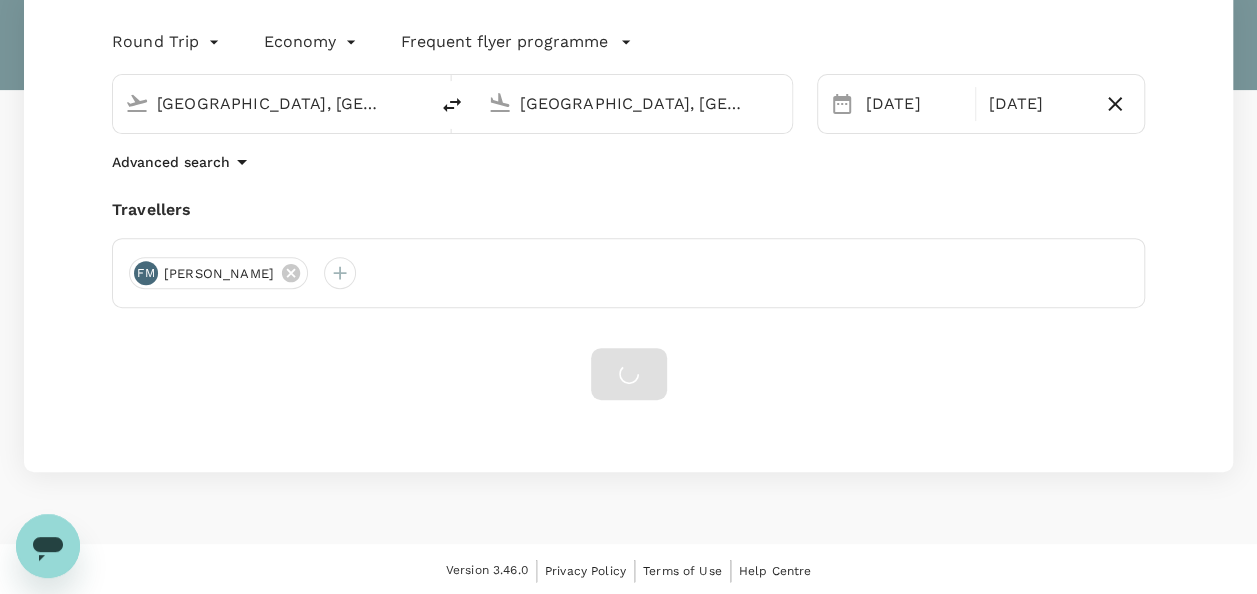 scroll, scrollTop: 0, scrollLeft: 0, axis: both 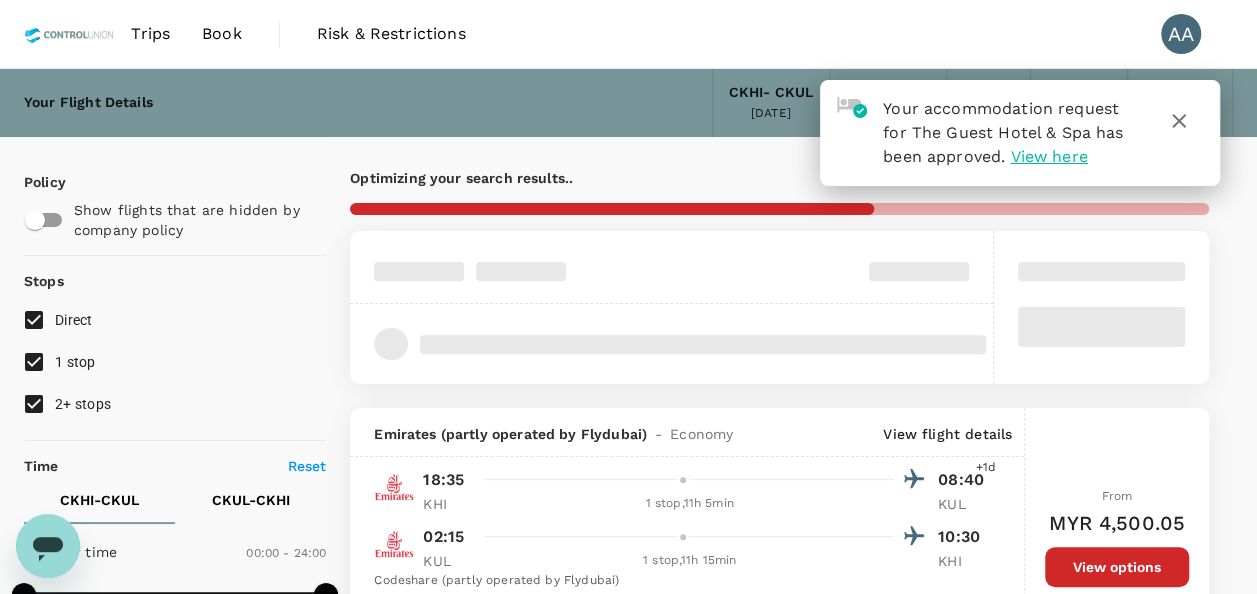 type on "1440" 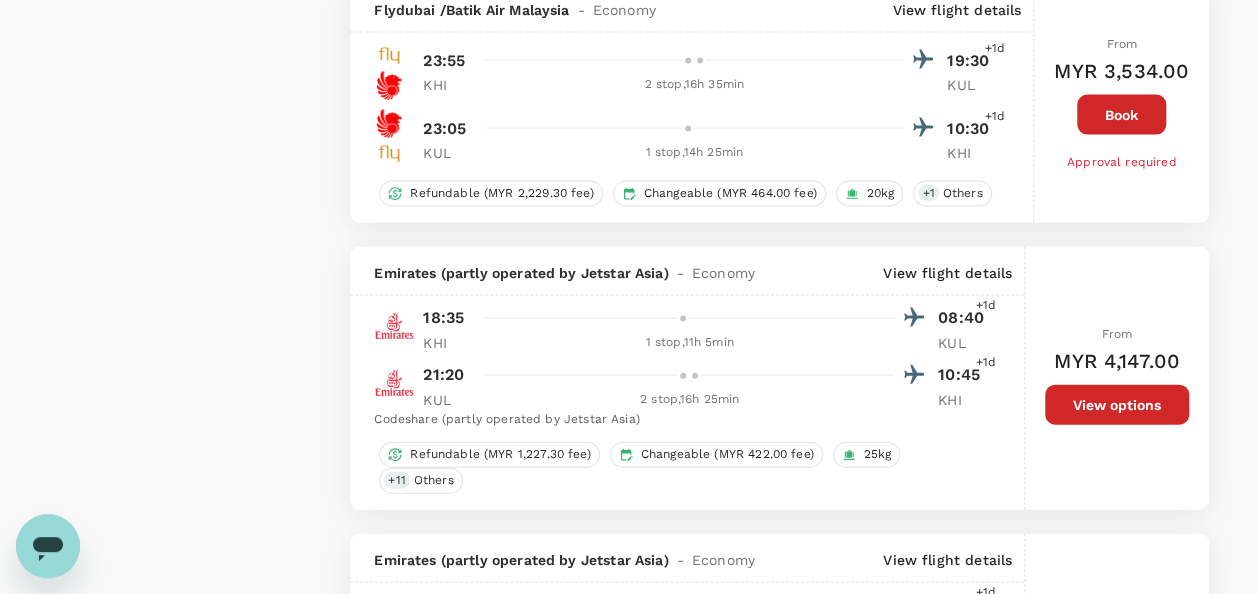 scroll, scrollTop: 1900, scrollLeft: 0, axis: vertical 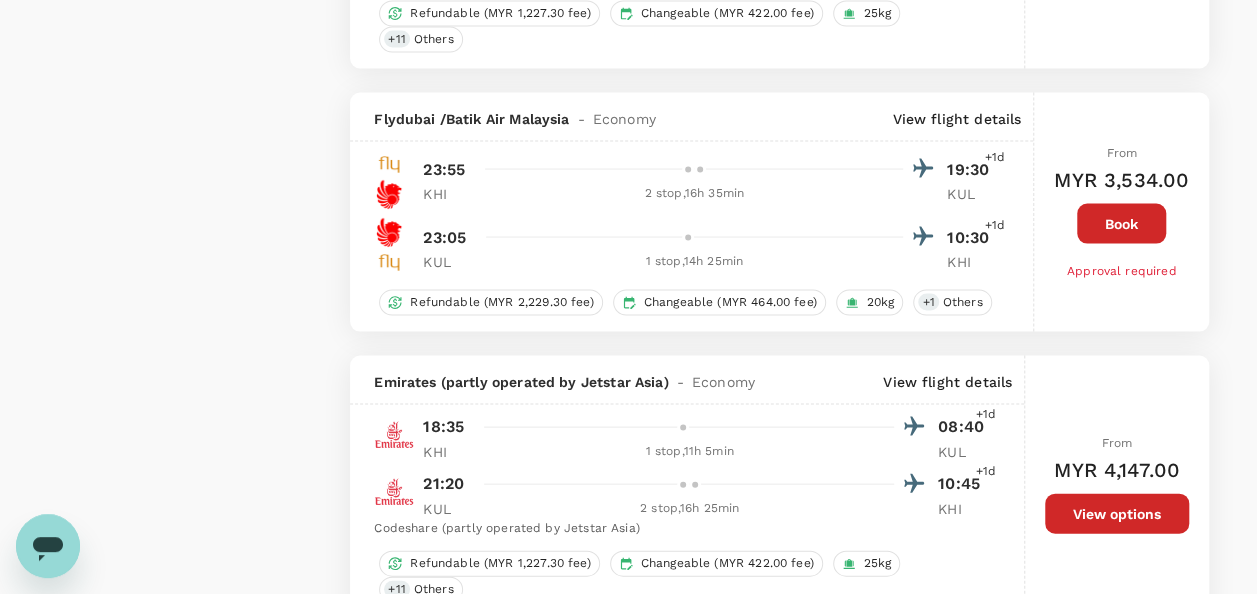 type on "1940" 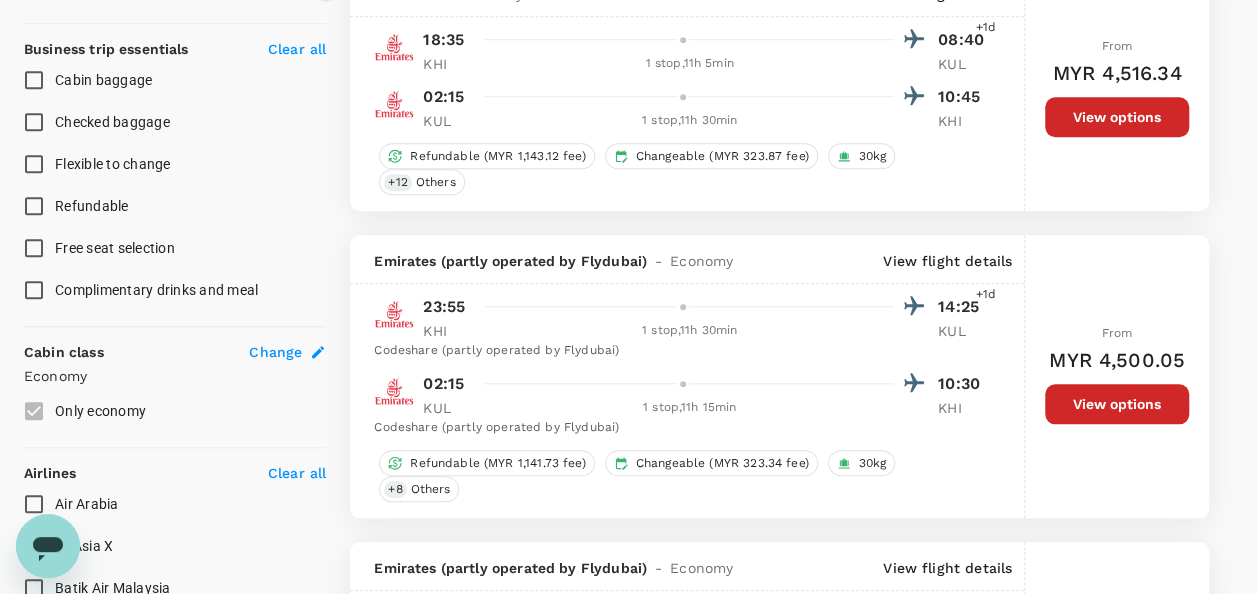 scroll, scrollTop: 459, scrollLeft: 0, axis: vertical 